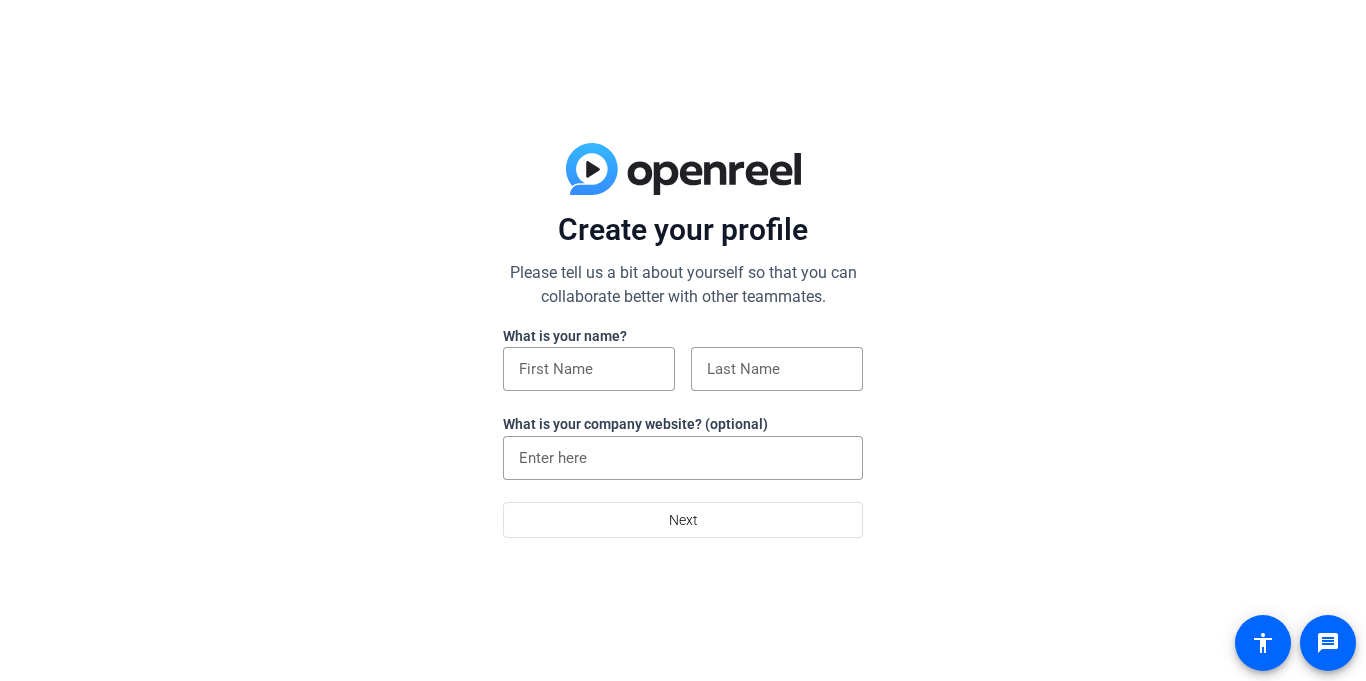 scroll, scrollTop: 0, scrollLeft: 0, axis: both 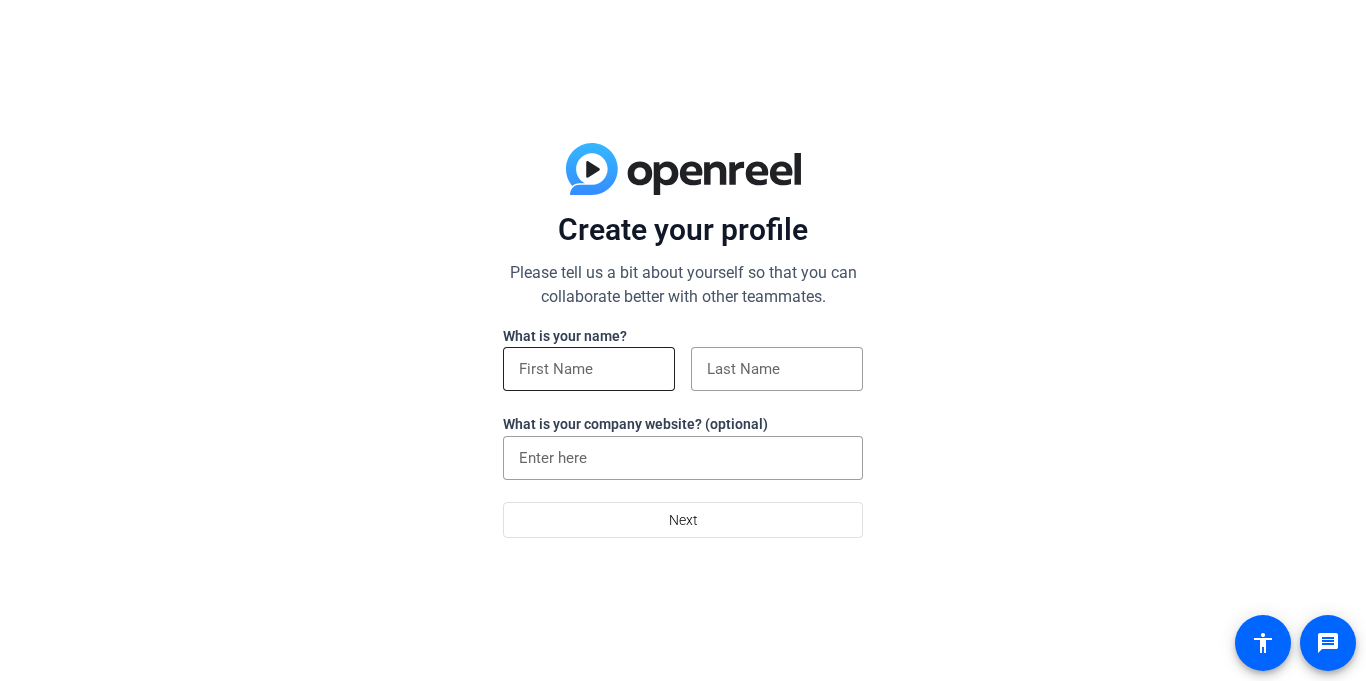 click at bounding box center [589, 369] 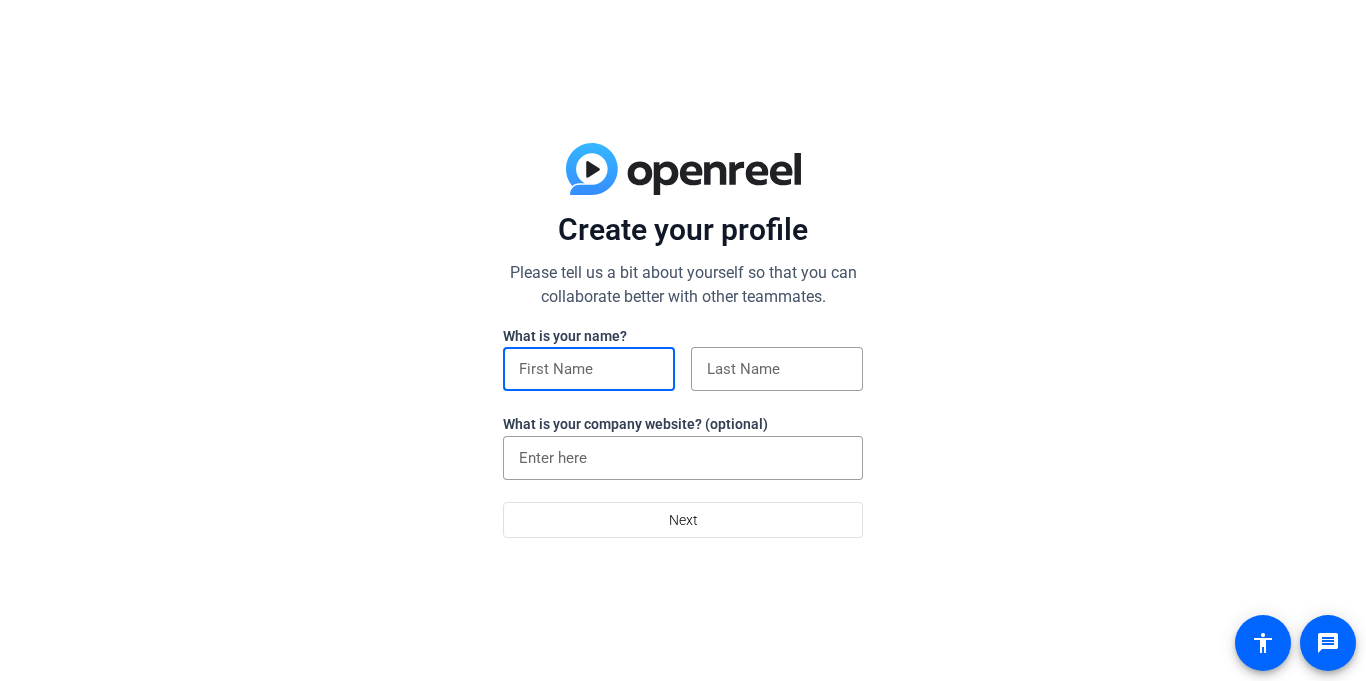 type on "[FIRST]" 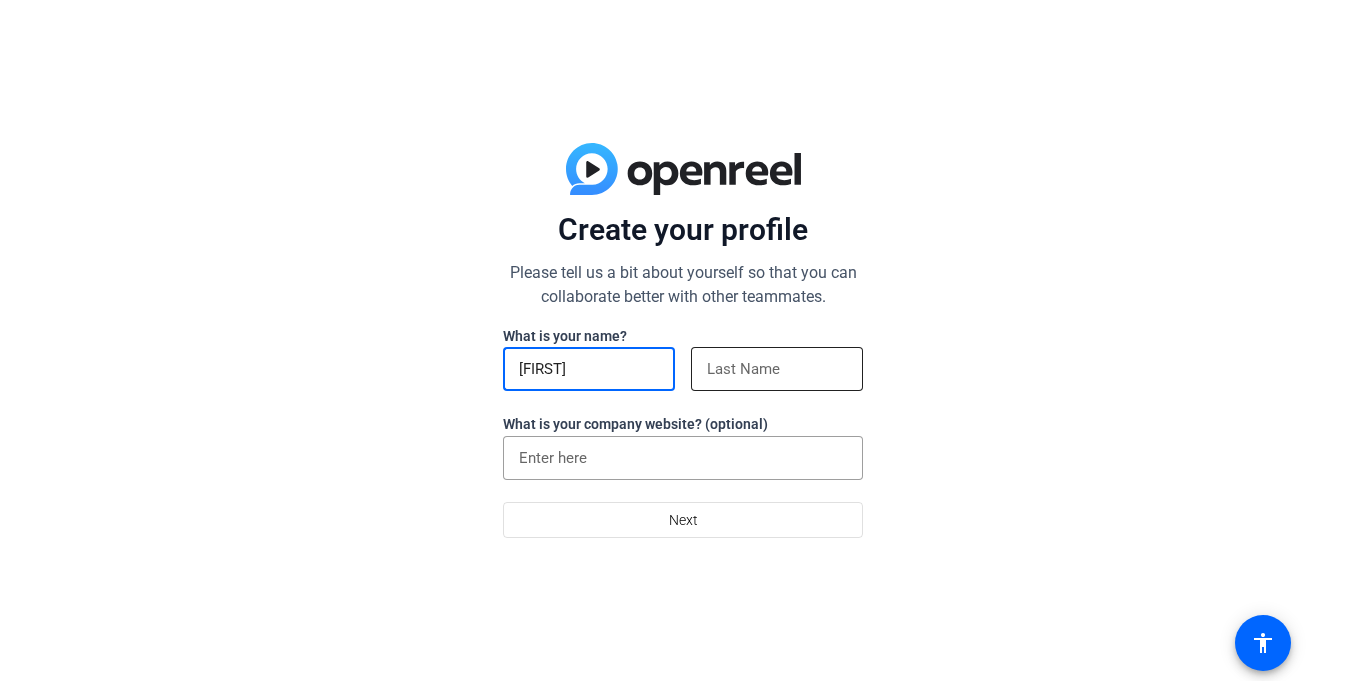 click 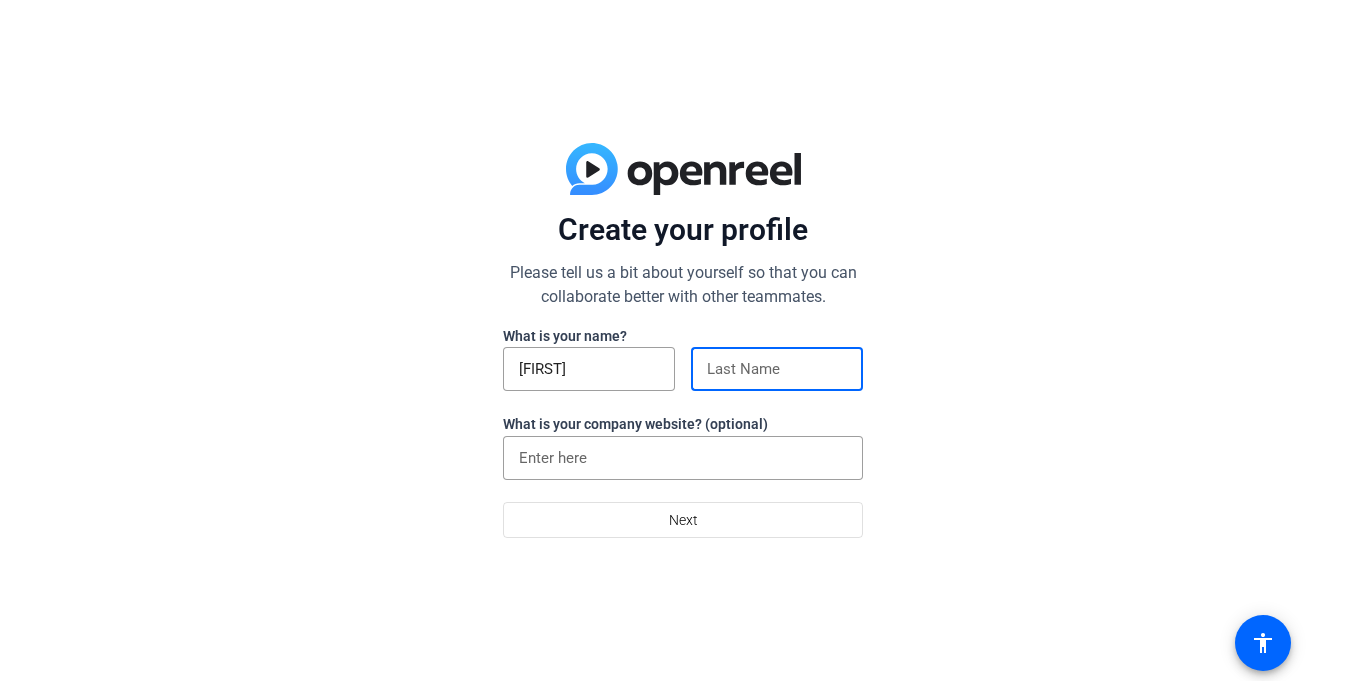 click at bounding box center (777, 369) 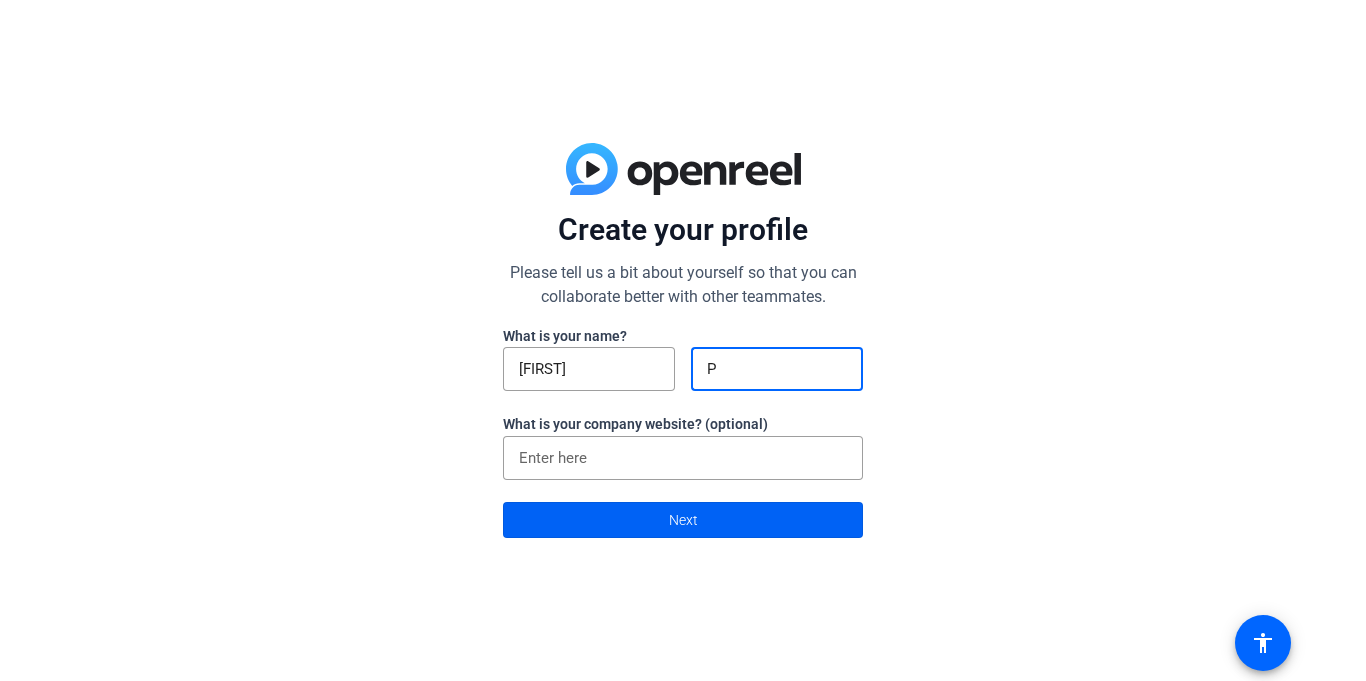 click 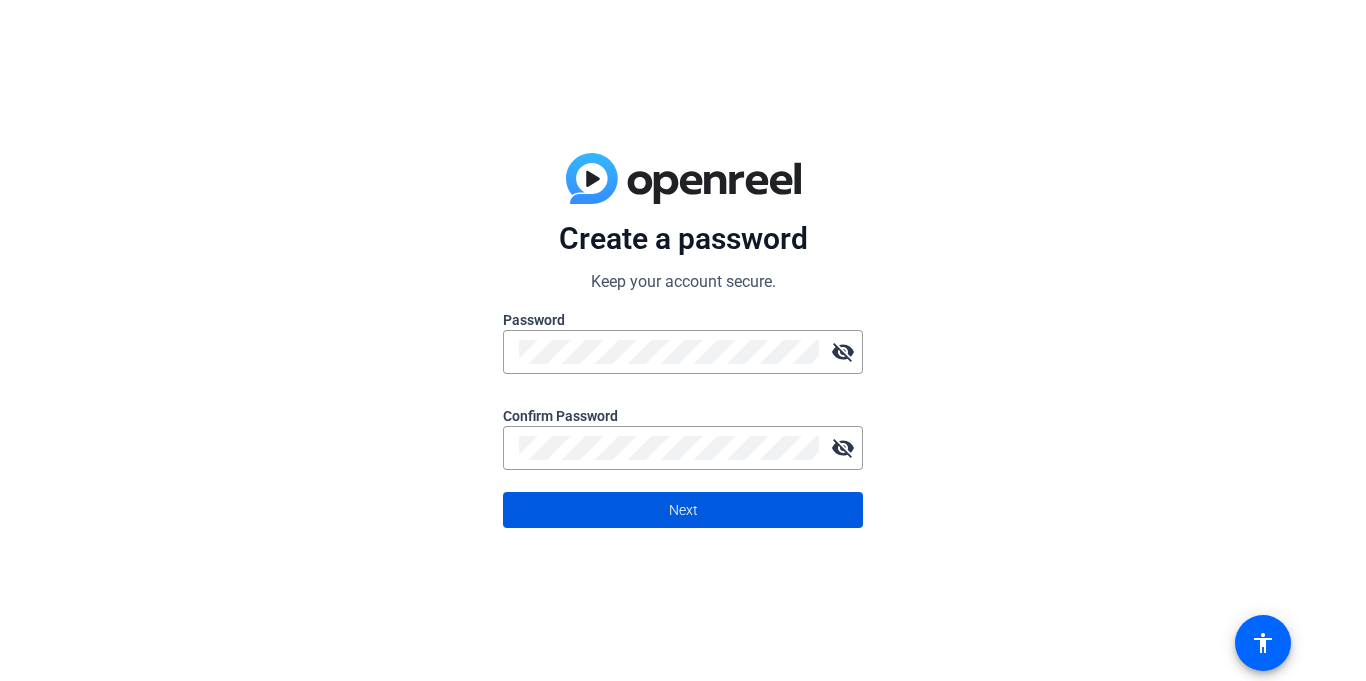 click 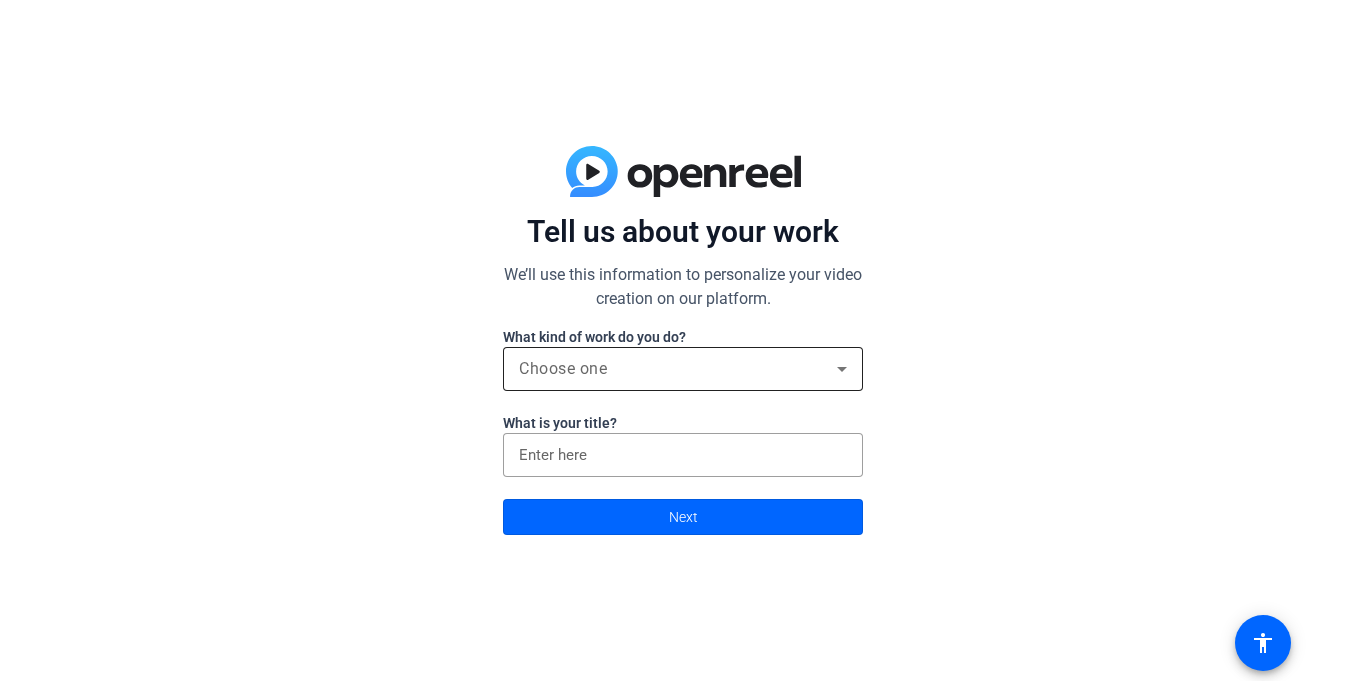 click on "Choose one" 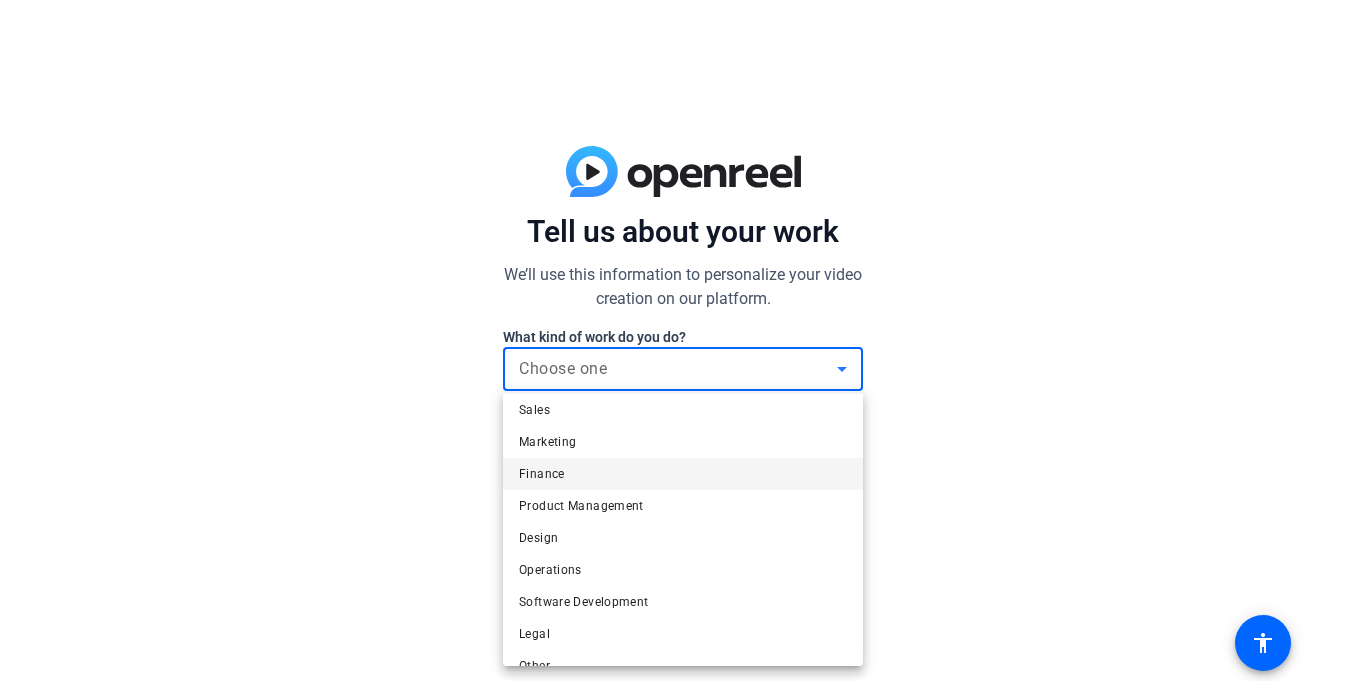 scroll, scrollTop: 35, scrollLeft: 0, axis: vertical 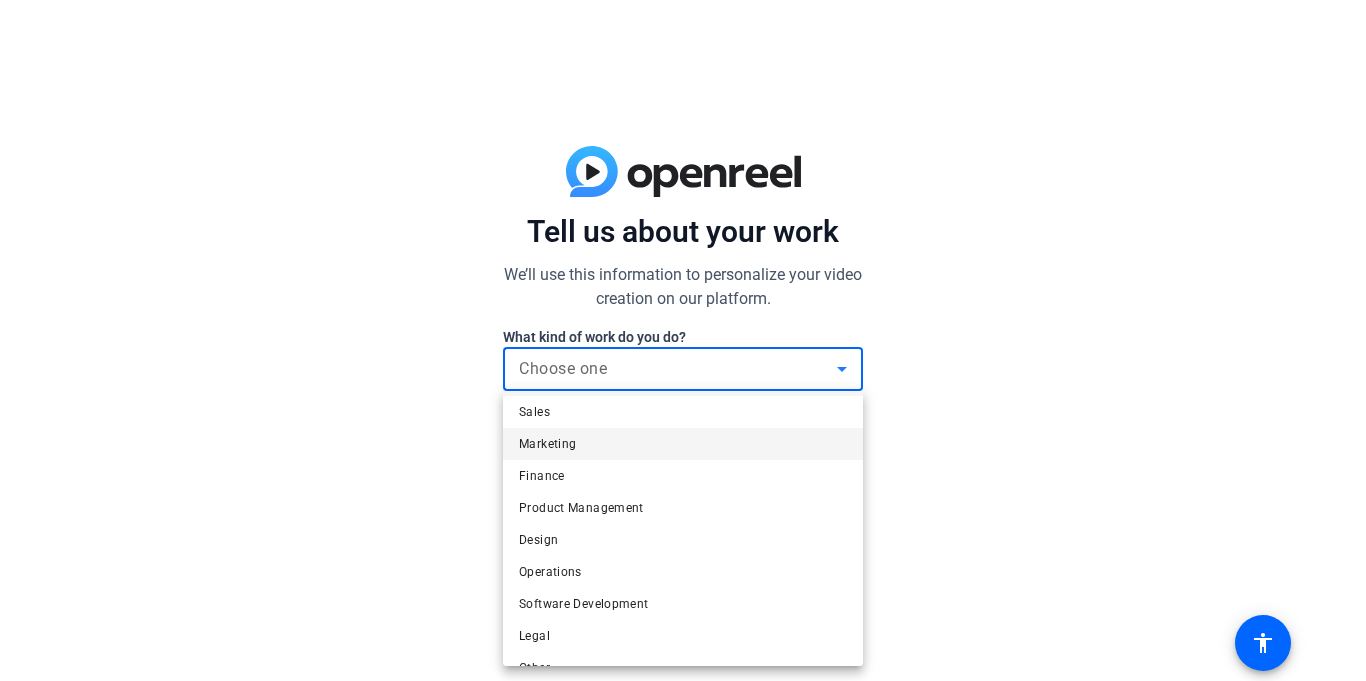 click on "Marketing" at bounding box center [683, 444] 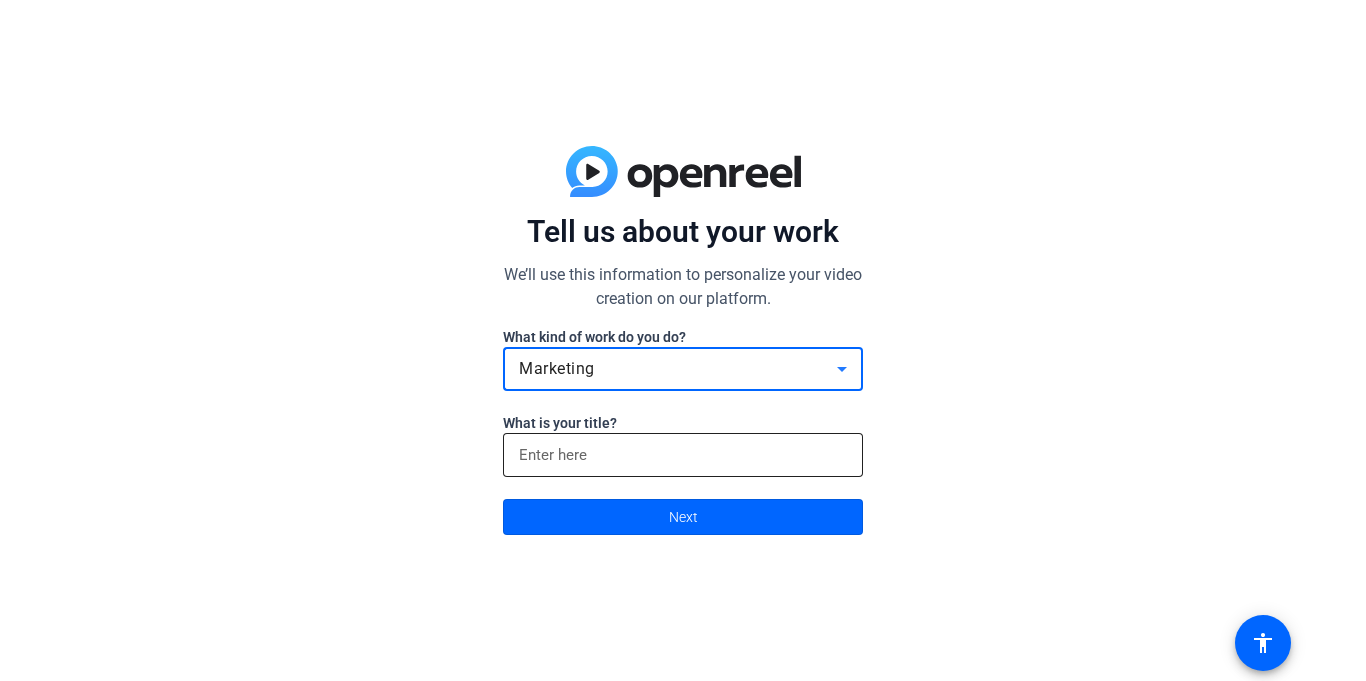 click at bounding box center (683, 455) 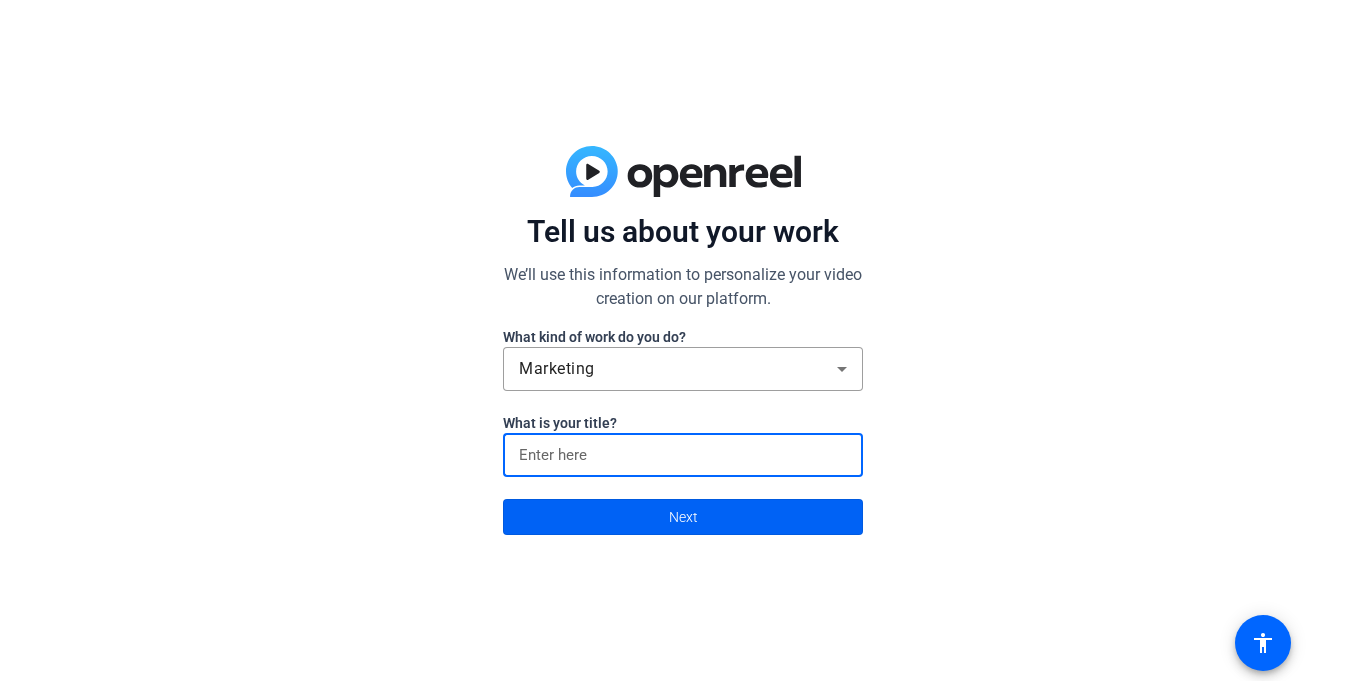 click 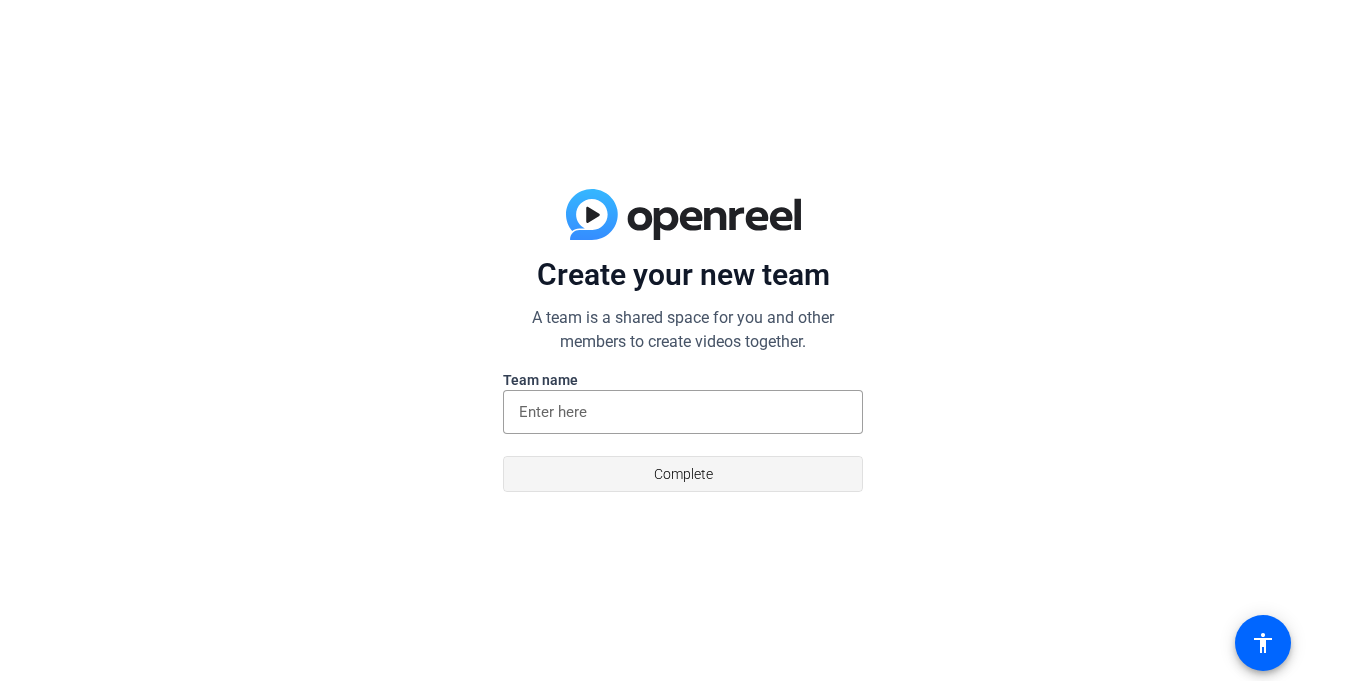click 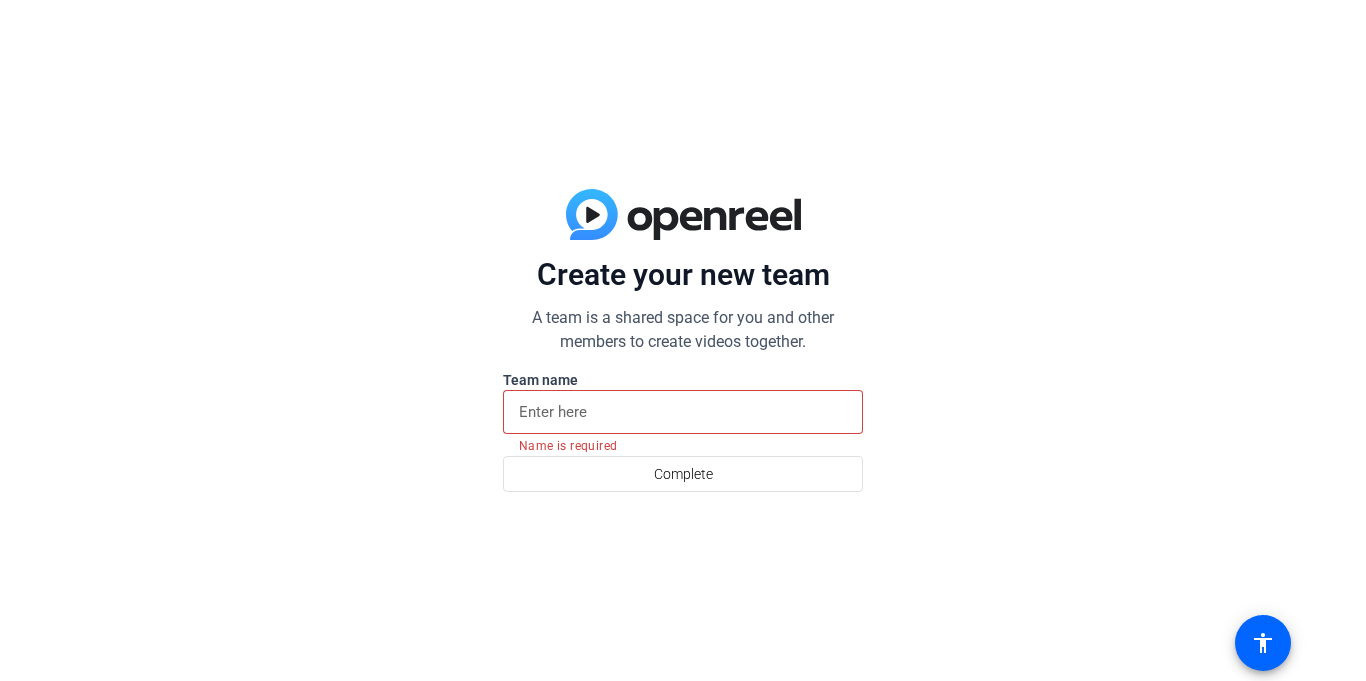 click at bounding box center [683, 412] 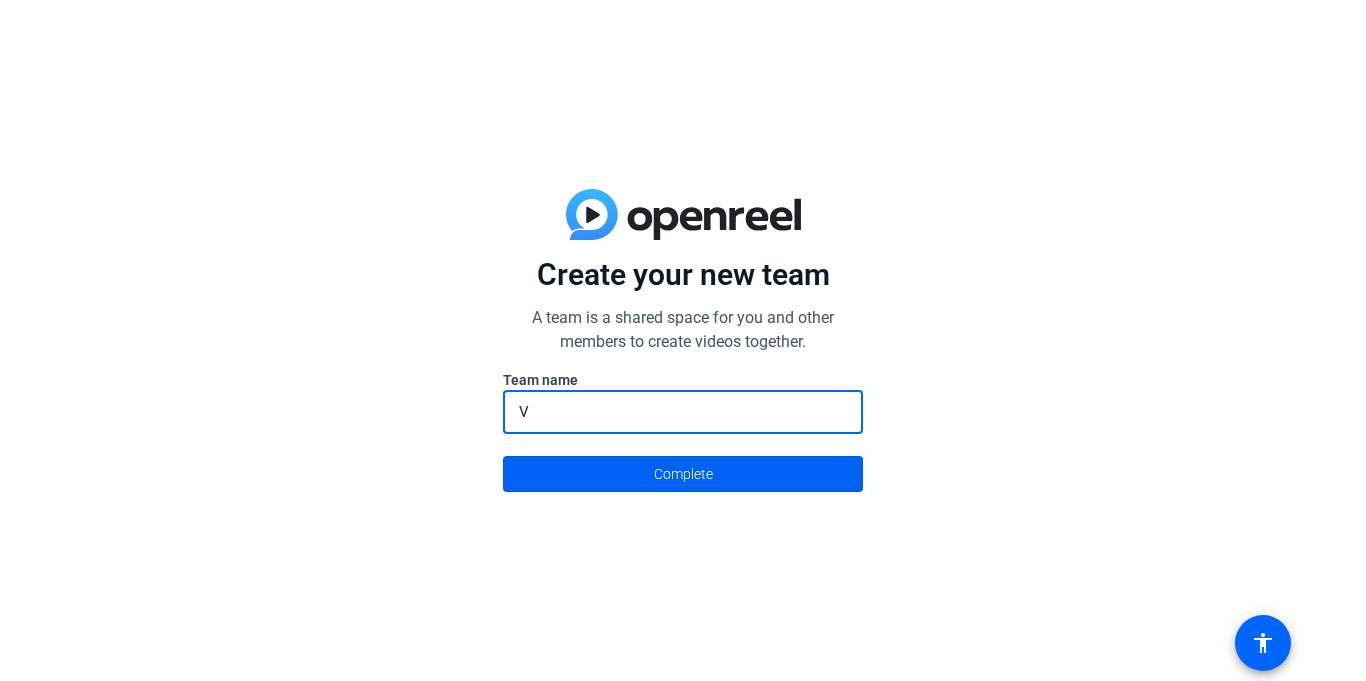 type on "V" 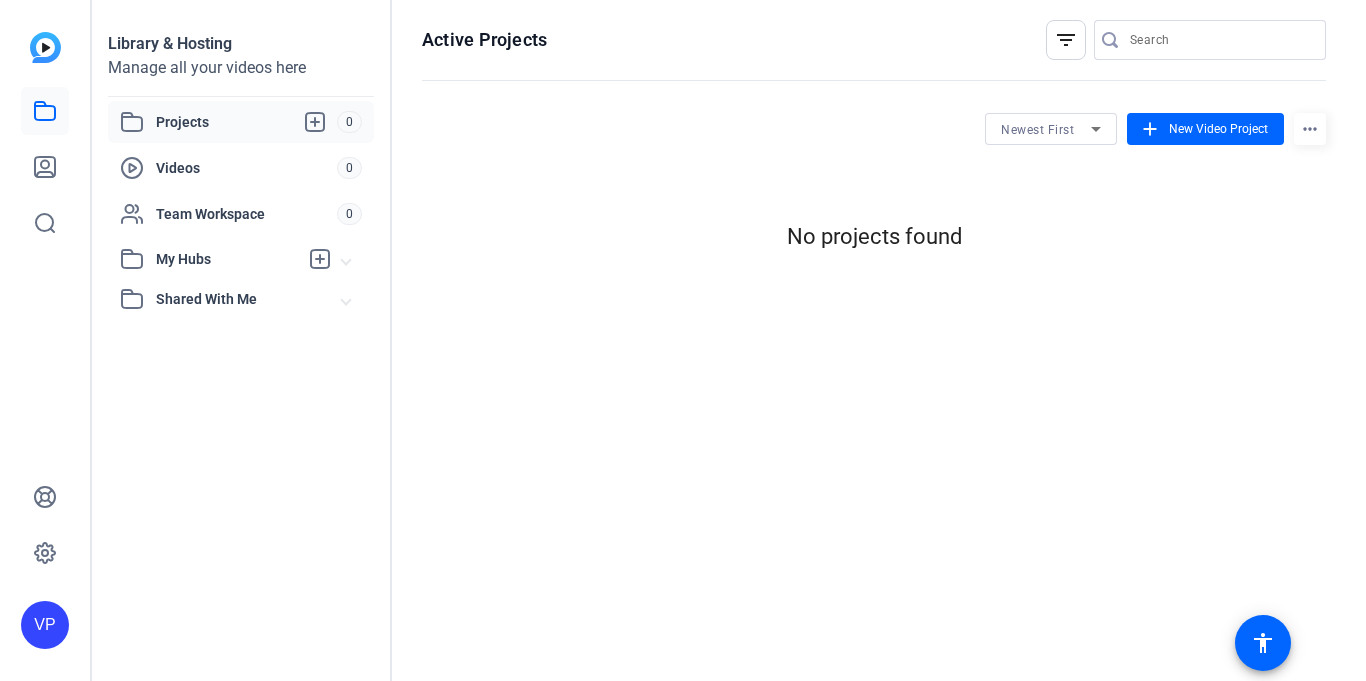 scroll, scrollTop: 0, scrollLeft: 0, axis: both 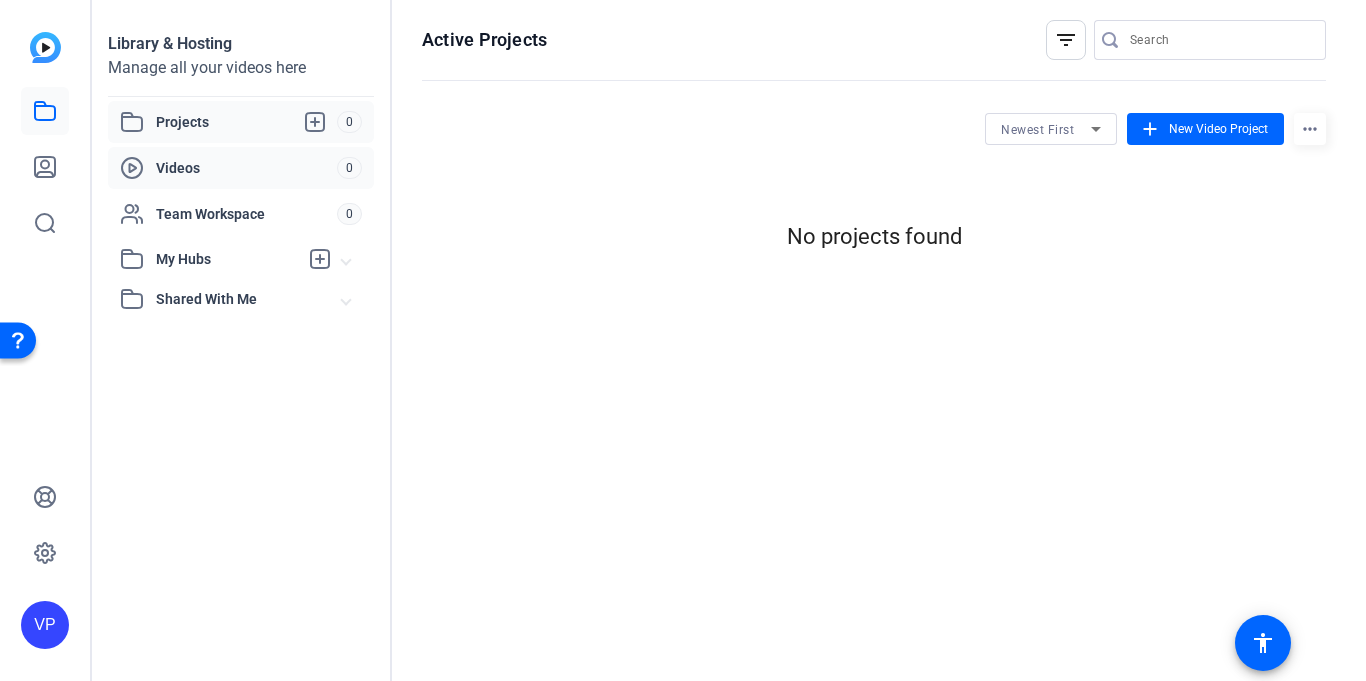 click on "Videos" 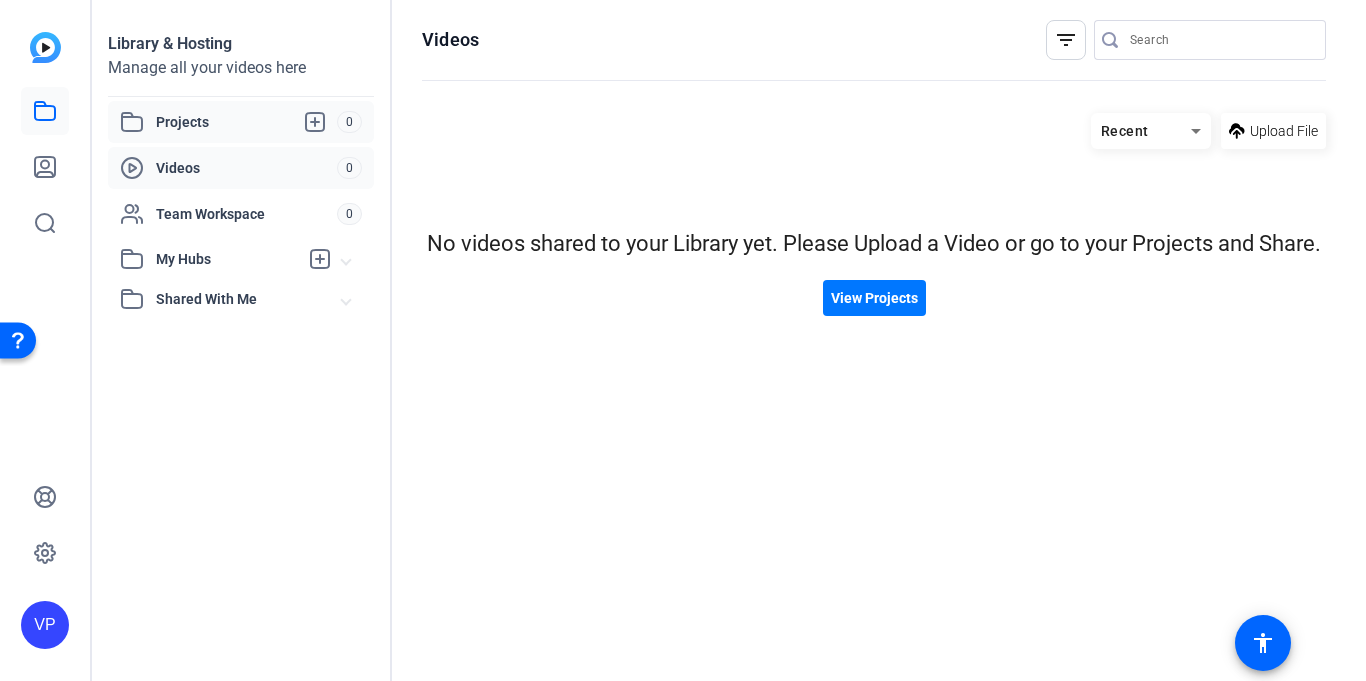 click on "Projects" 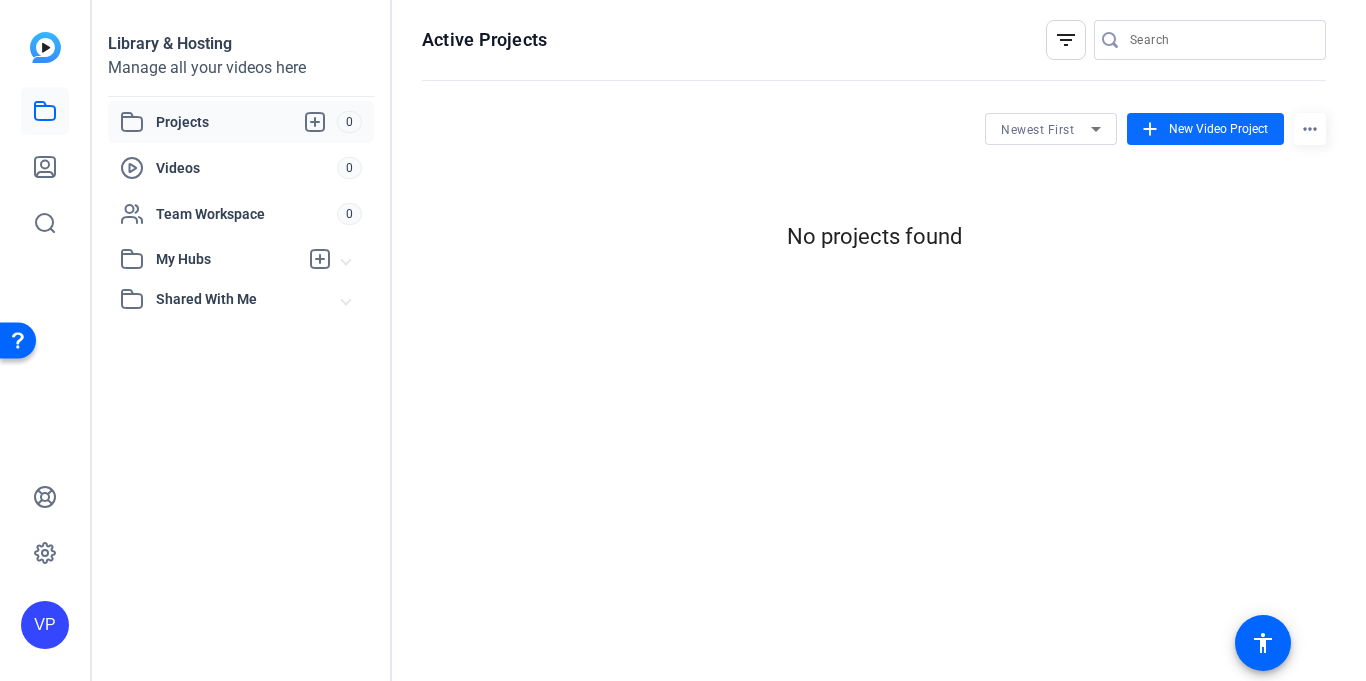 click on "New Video Project" 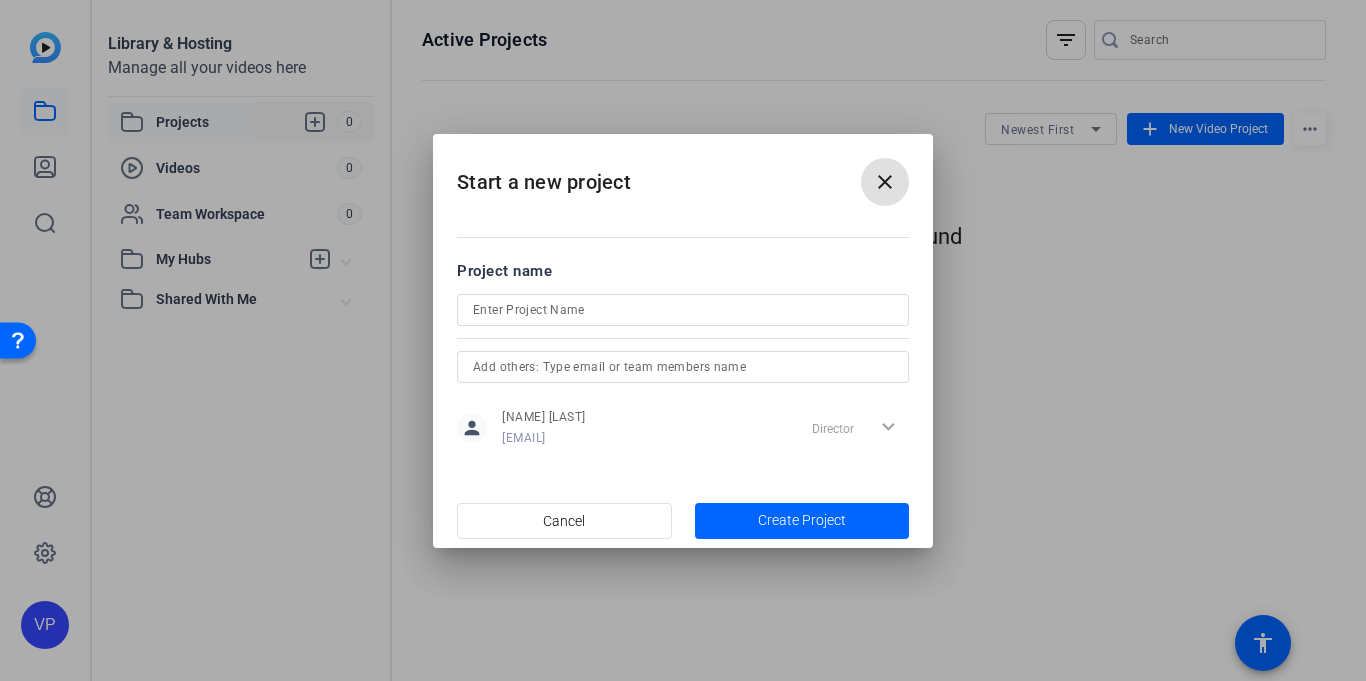click at bounding box center (683, 310) 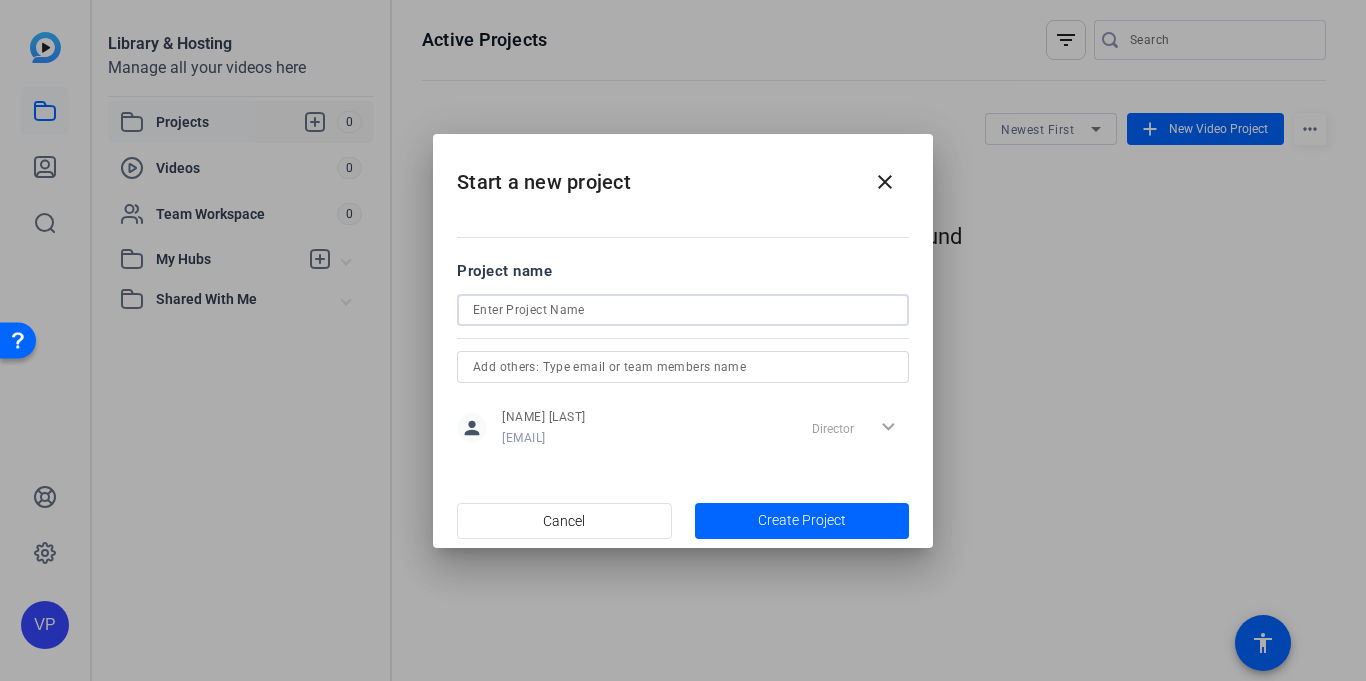 paste on "[FIRST]" 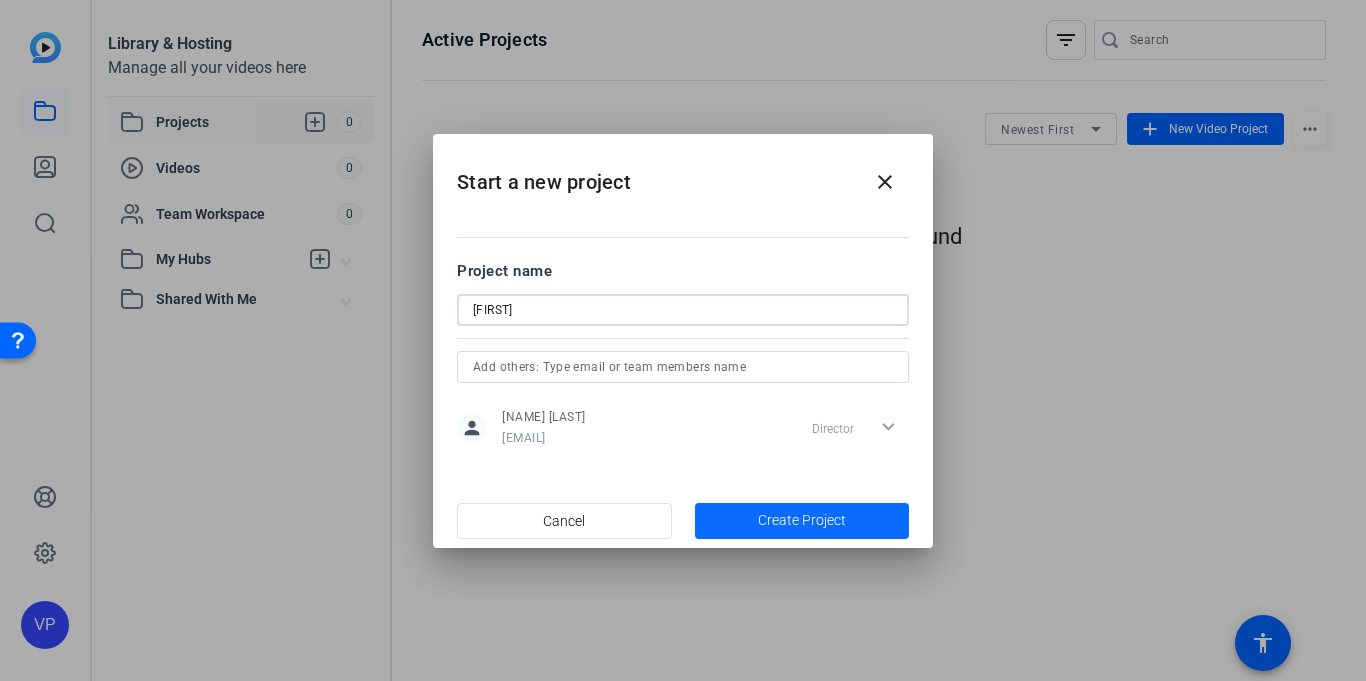 type on "[FIRST]" 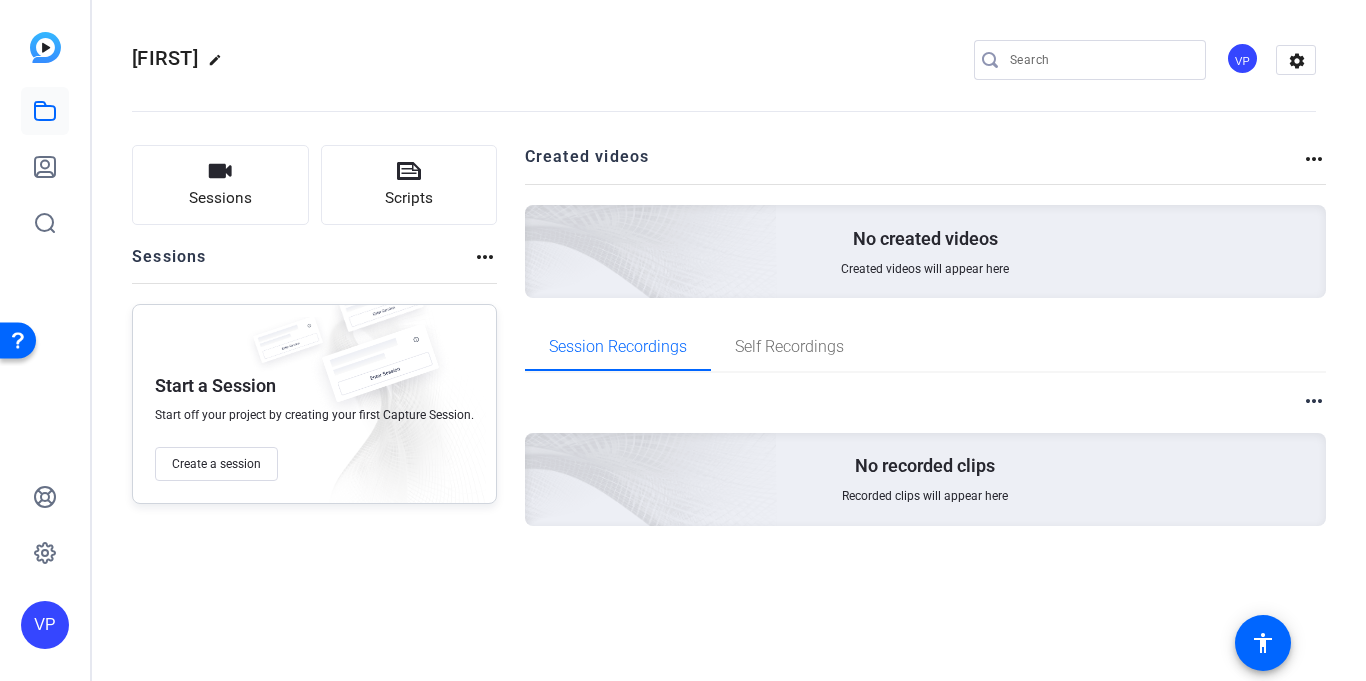 click on "more_horiz" 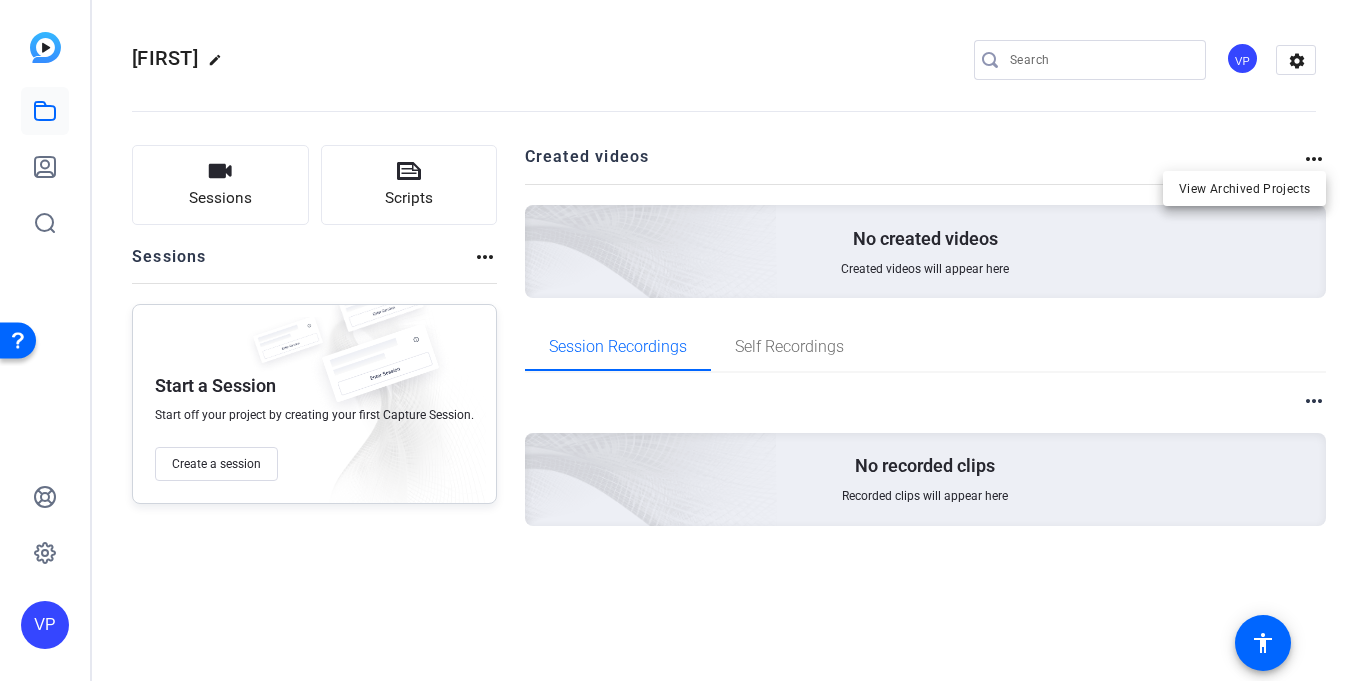 click at bounding box center (683, 340) 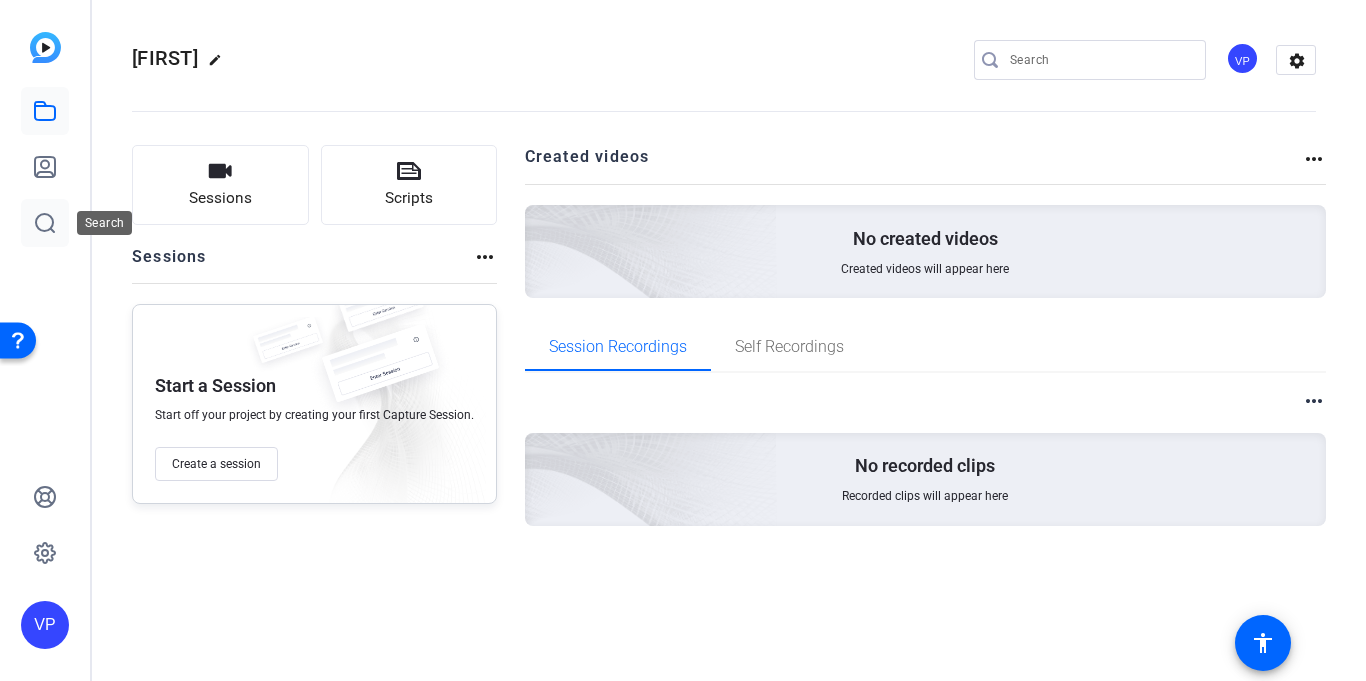 click 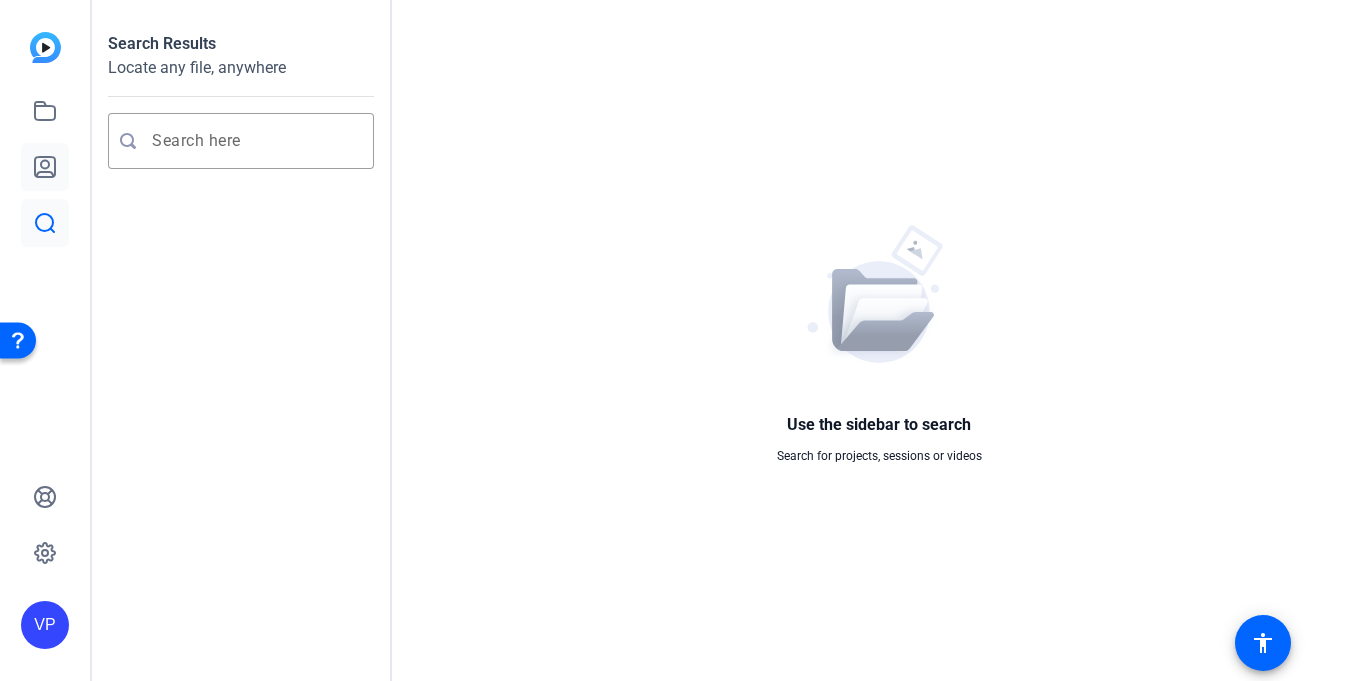 click 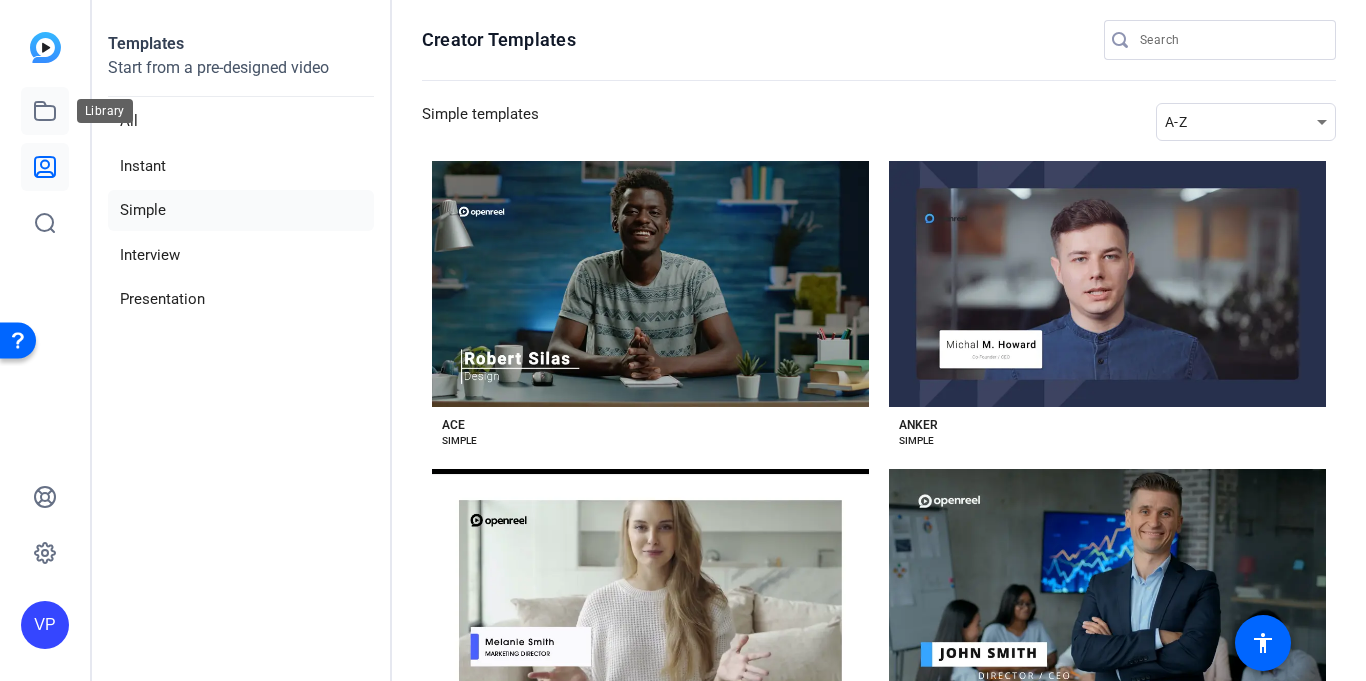 click 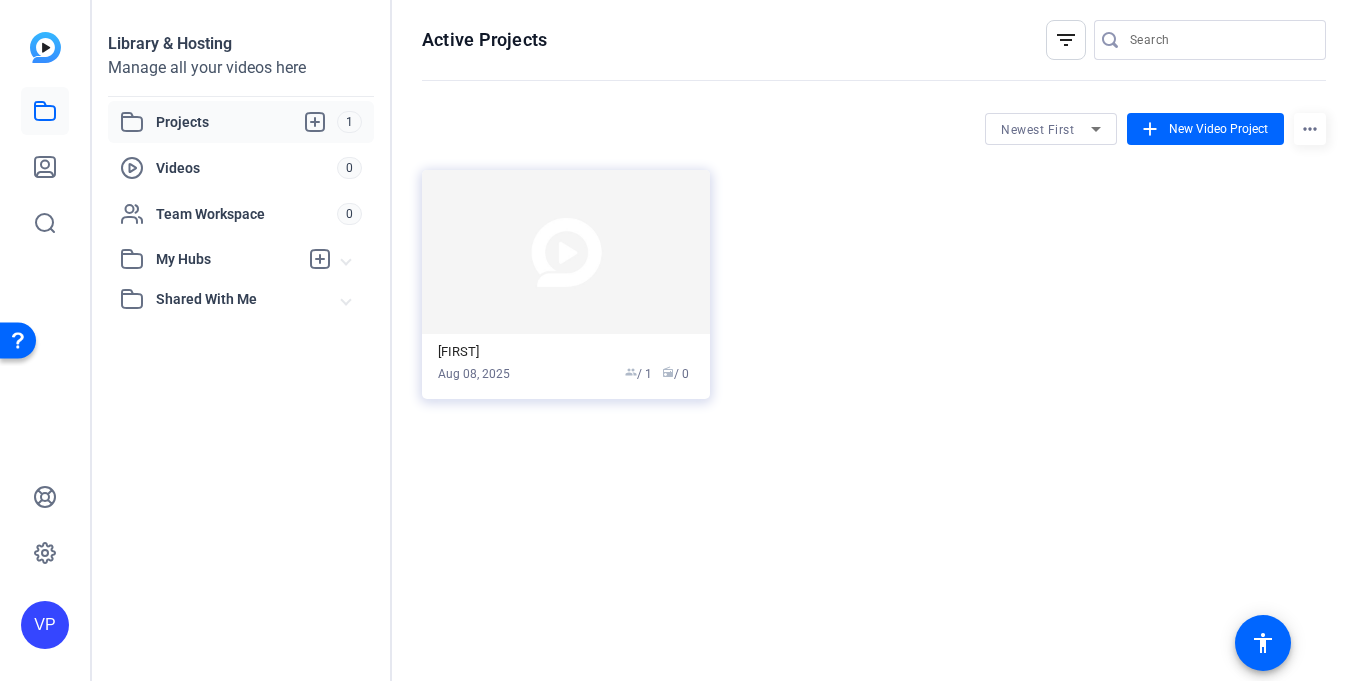 click on "Active Projects  filter_list
Newest First add  New Video Project  more_horiz [NAME]  Aug 08, 2025  group  / 1  radio  / 0" 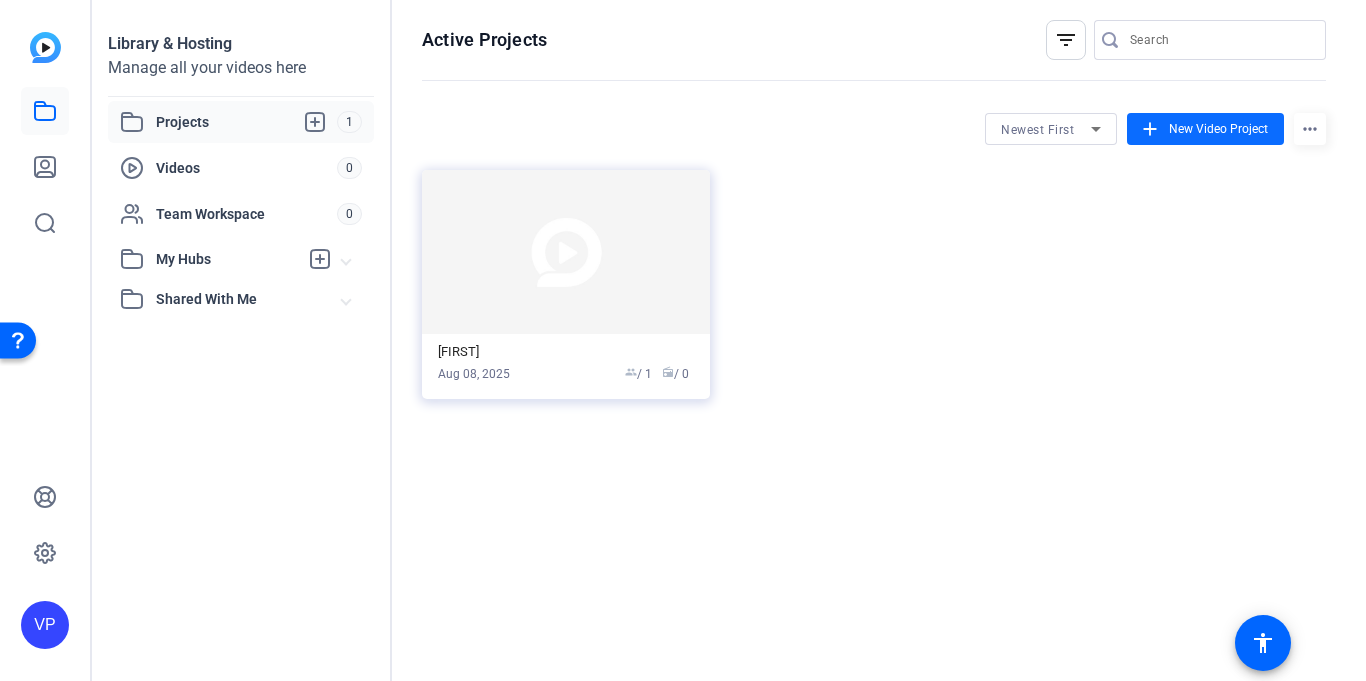 click on "New Video Project" 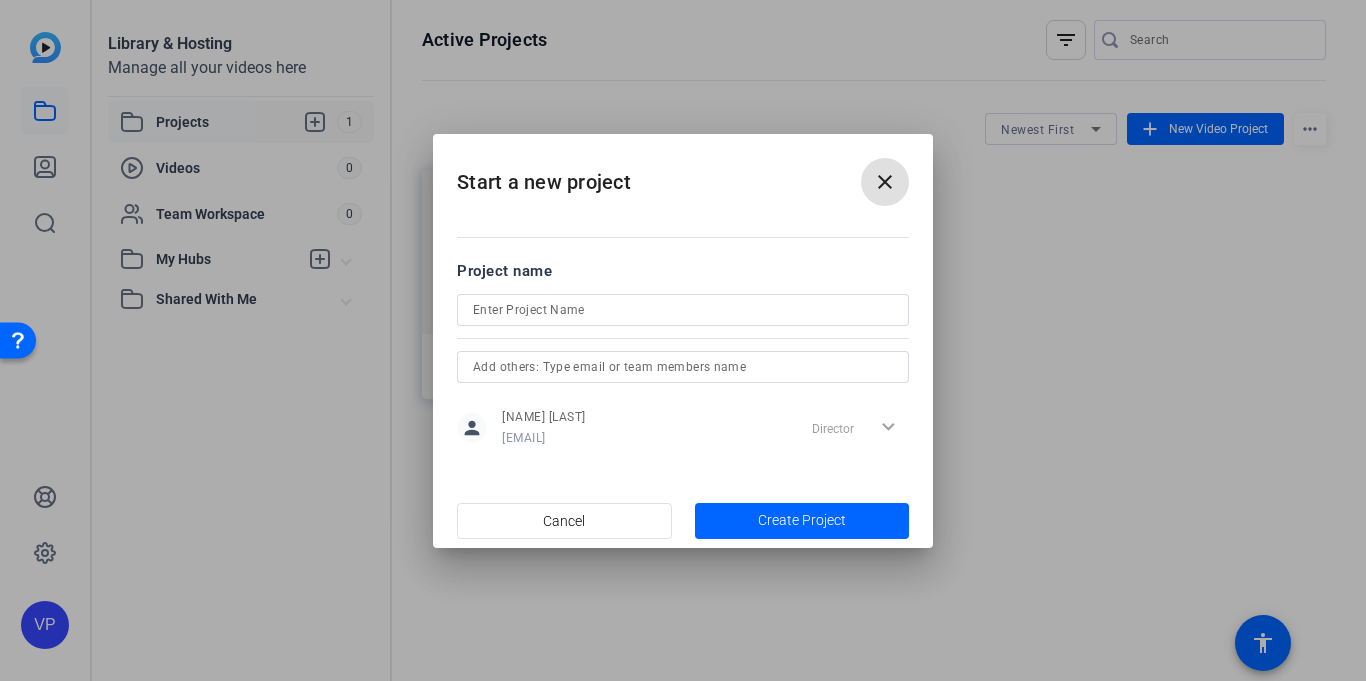 click at bounding box center (885, 182) 